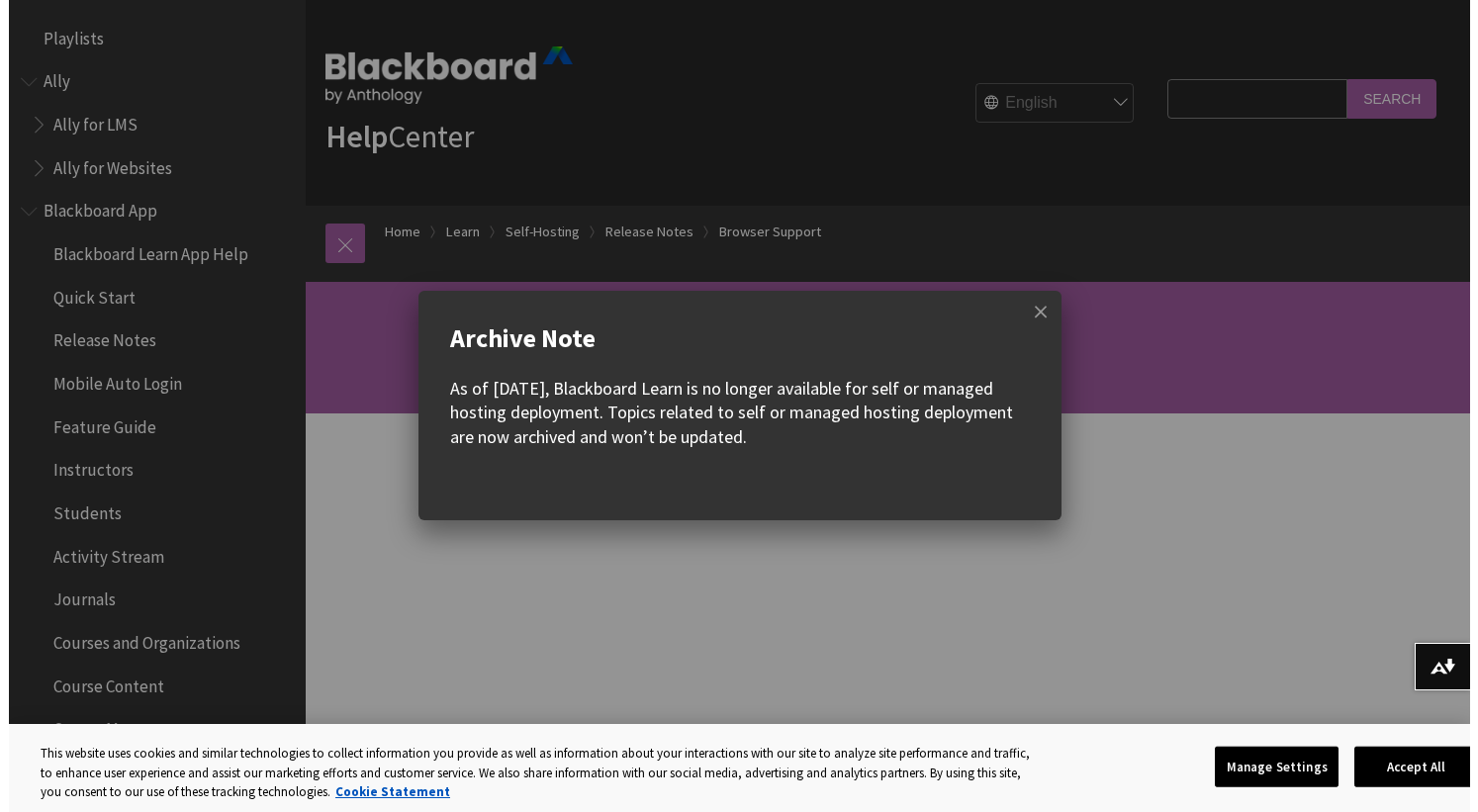 scroll, scrollTop: 0, scrollLeft: 0, axis: both 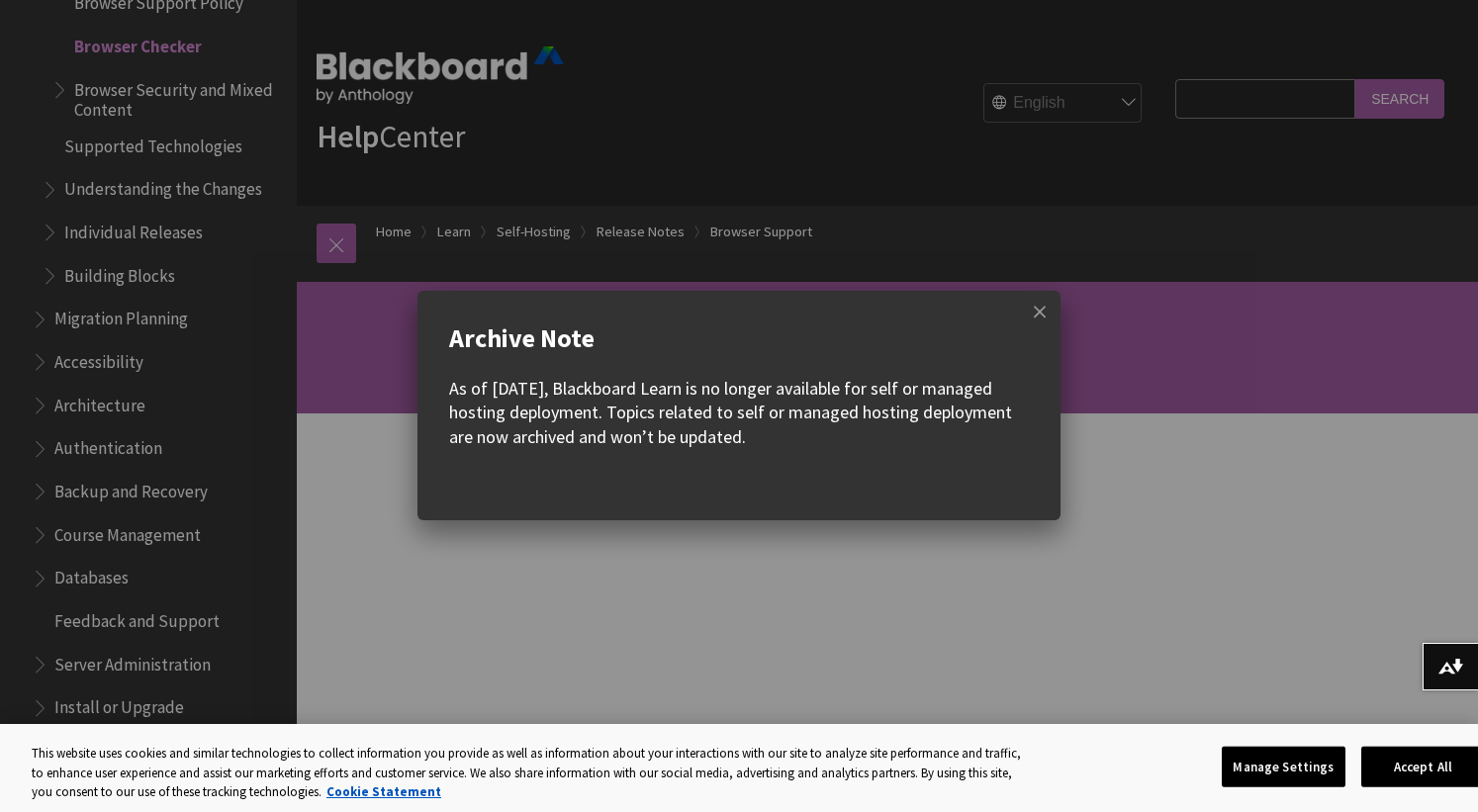 click at bounding box center [1040, 312] 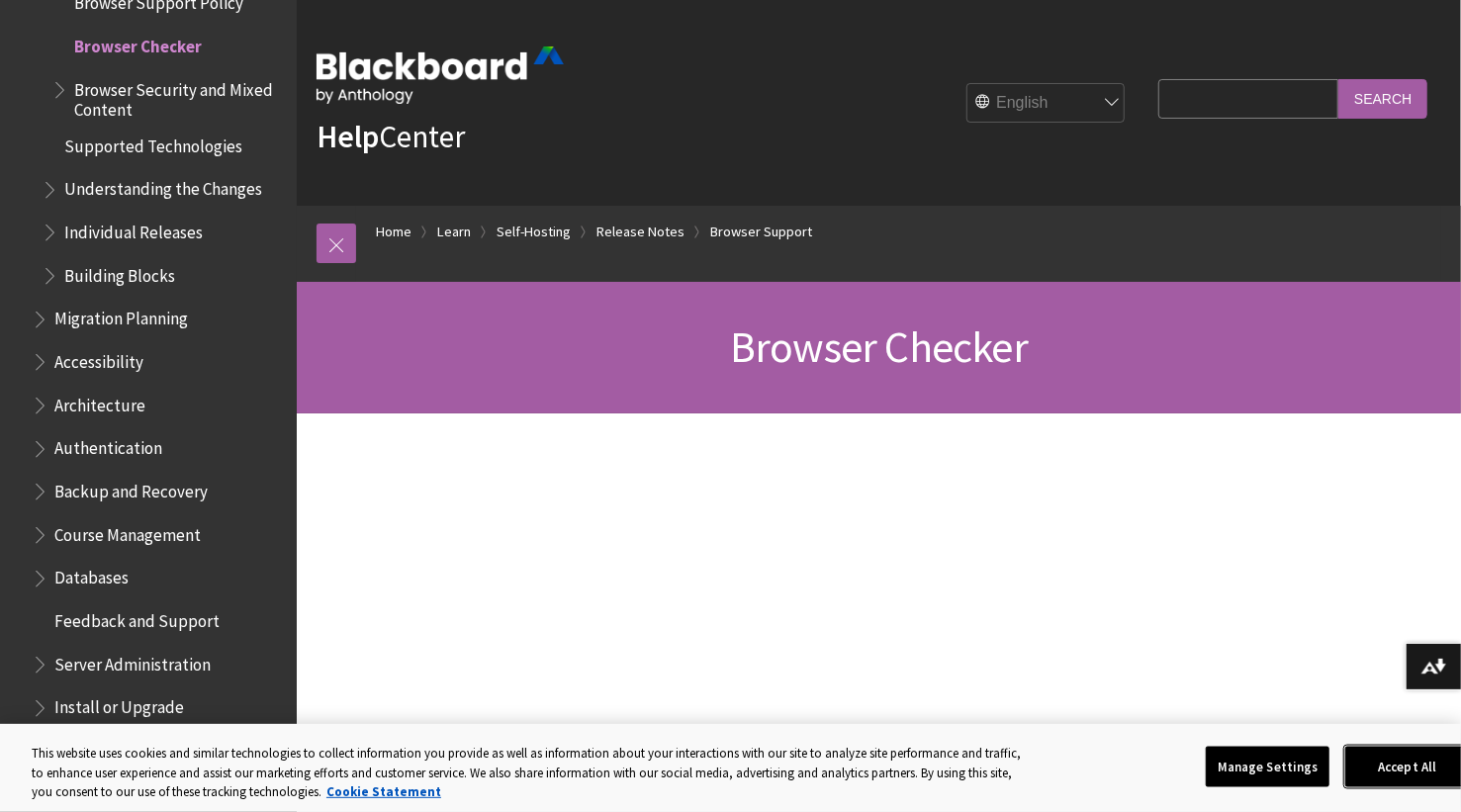 click on "Accept All" at bounding box center (1407, 767) 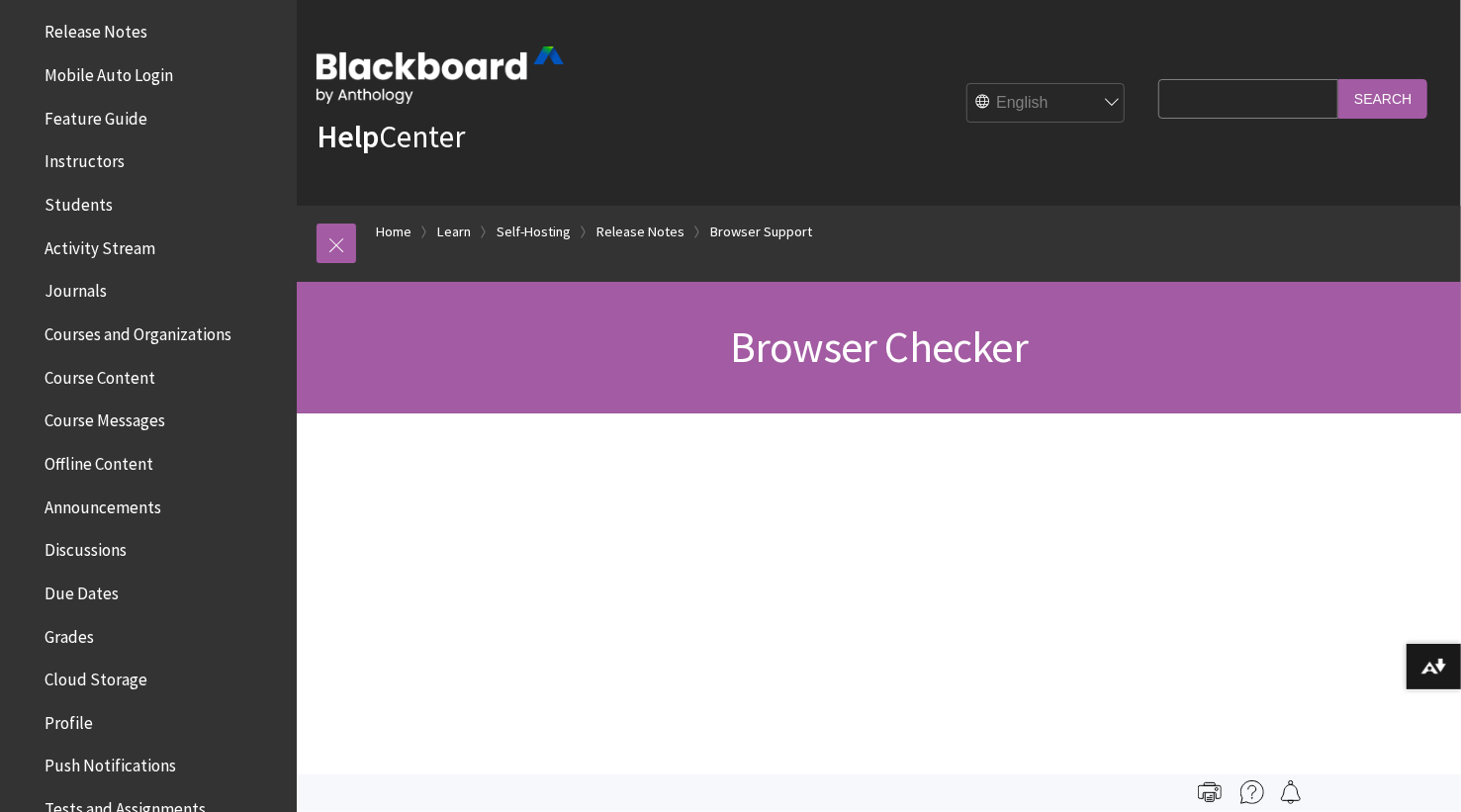 scroll, scrollTop: 0, scrollLeft: 0, axis: both 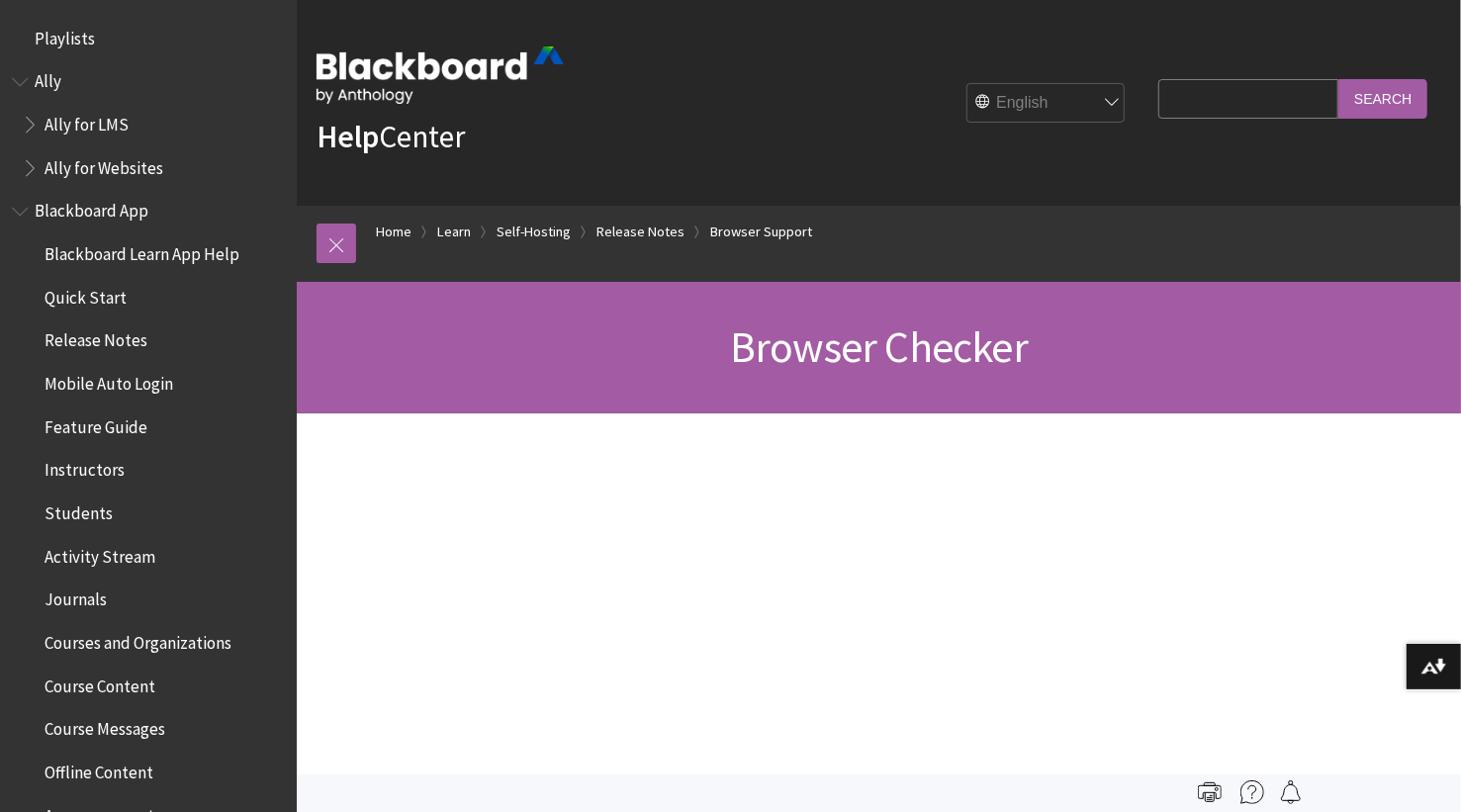 click on "Home" at bounding box center [394, 231] 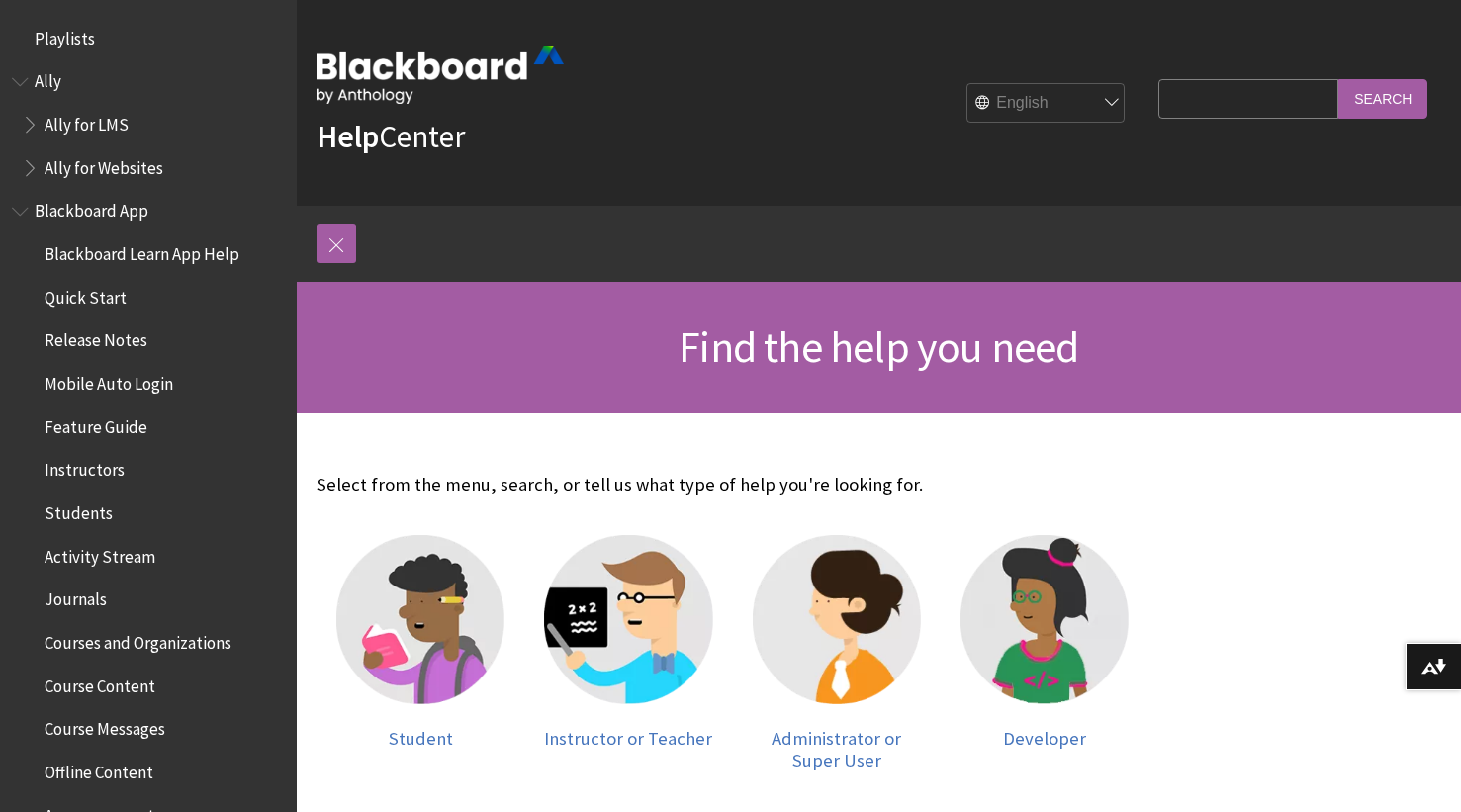 scroll, scrollTop: 0, scrollLeft: 0, axis: both 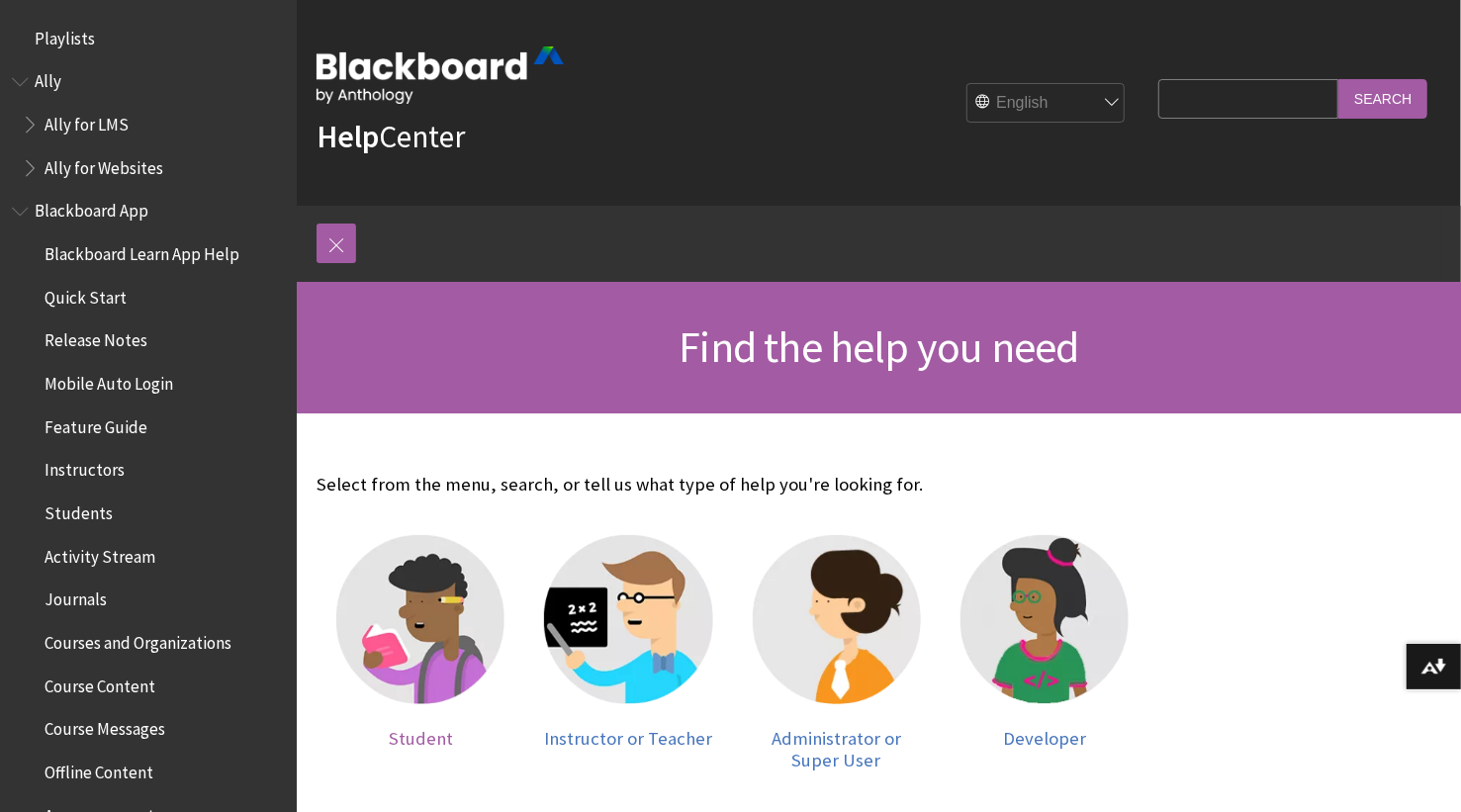 click at bounding box center [420, 619] 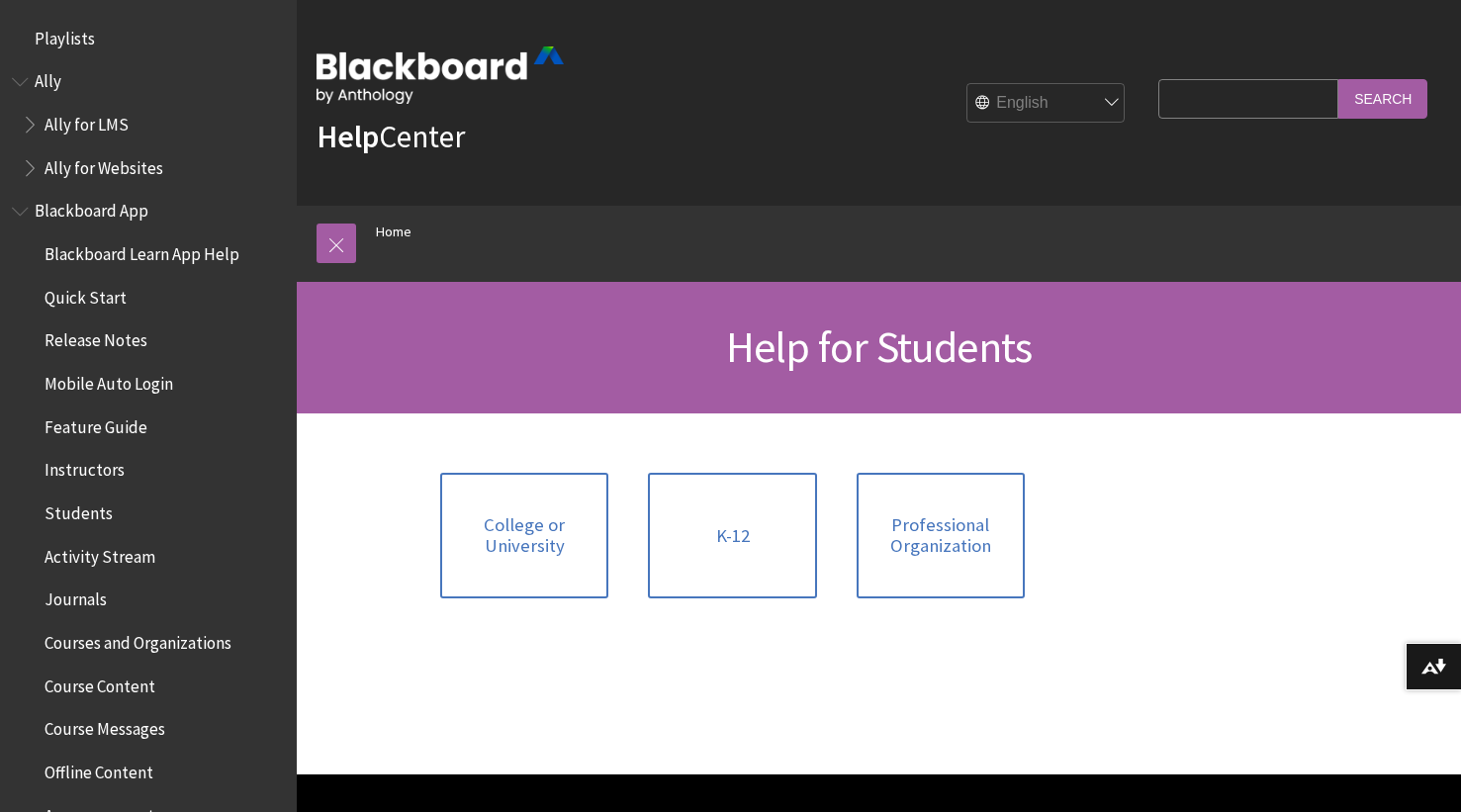scroll, scrollTop: 0, scrollLeft: 0, axis: both 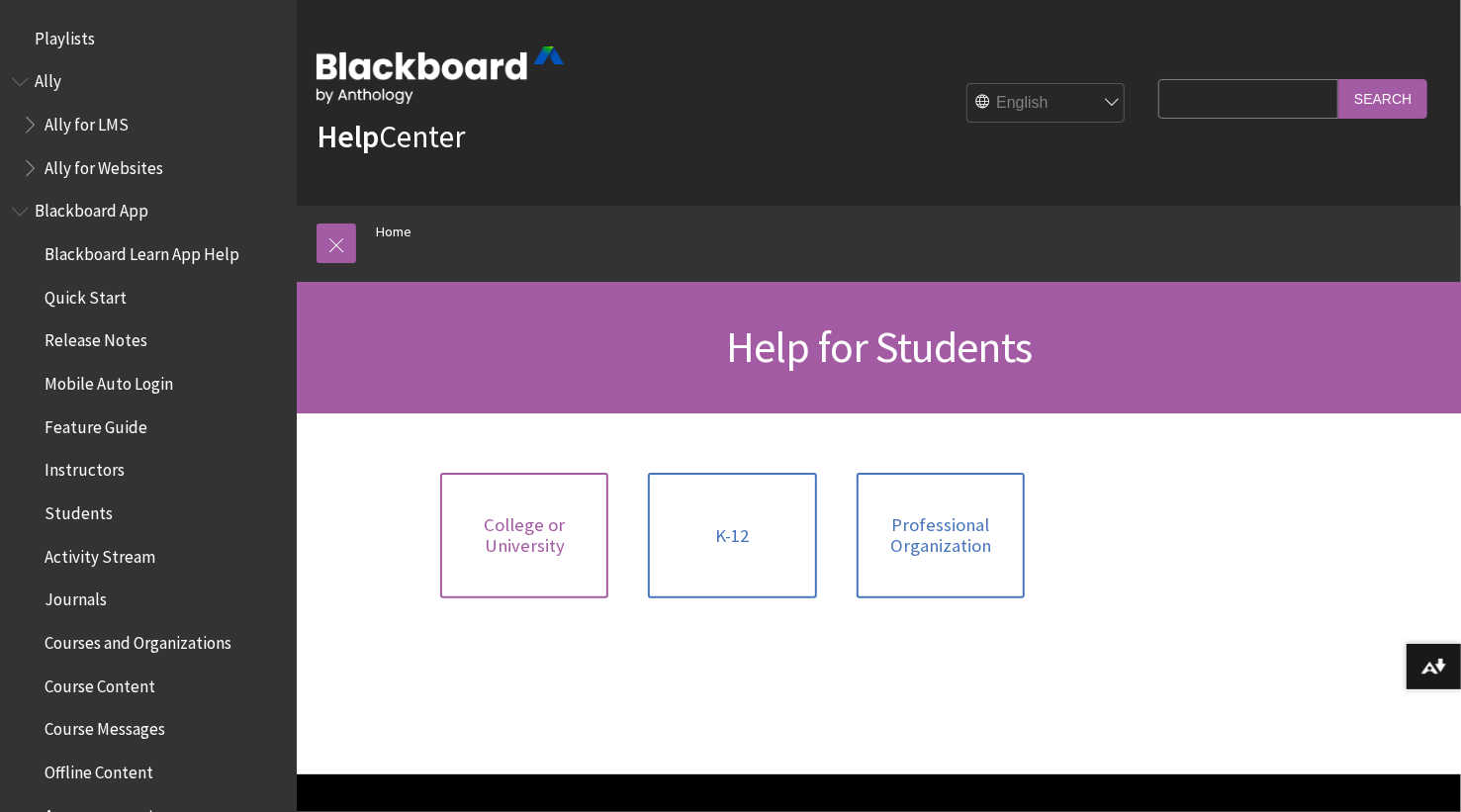 click on "College or University" at bounding box center (524, 535) 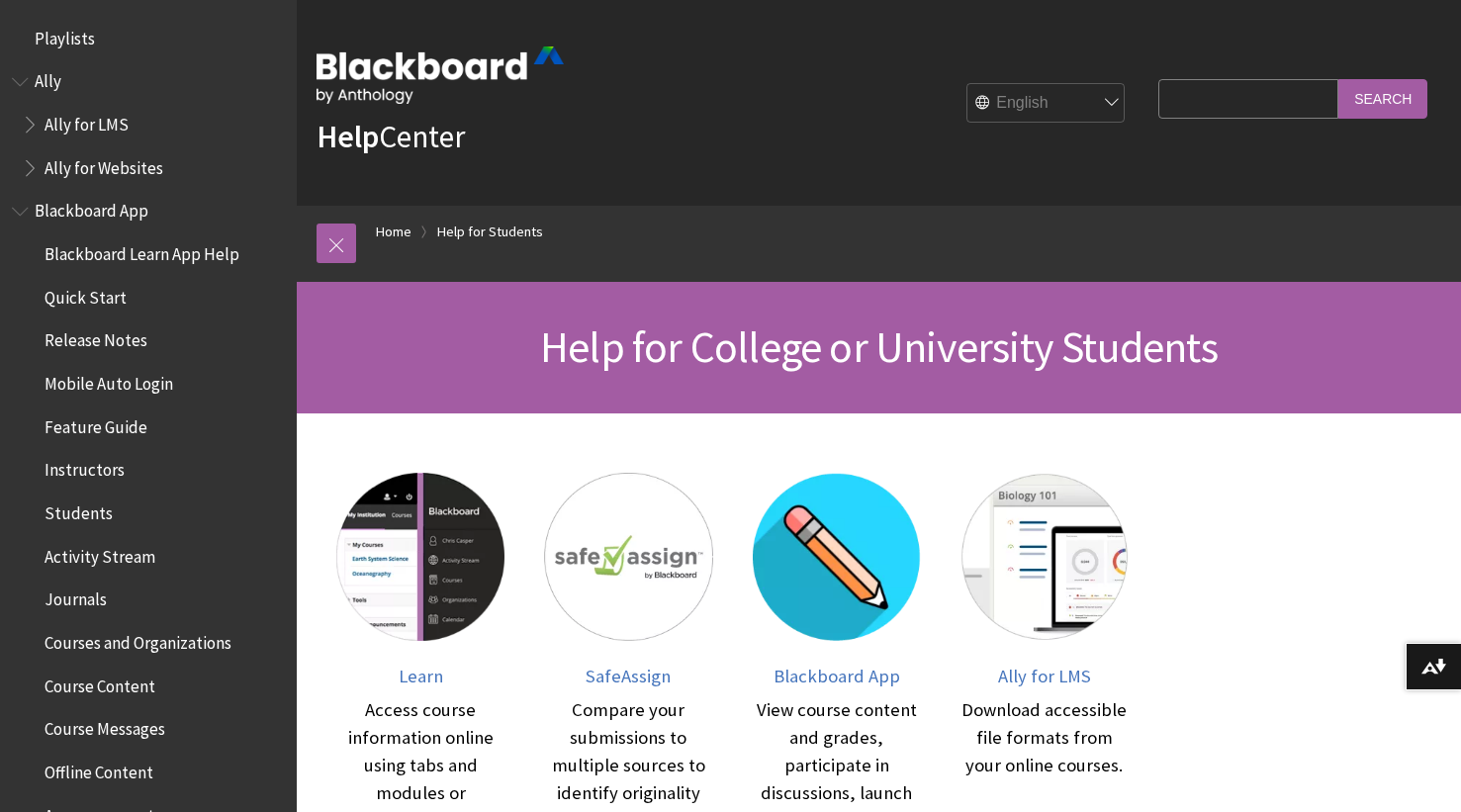 scroll, scrollTop: 0, scrollLeft: 0, axis: both 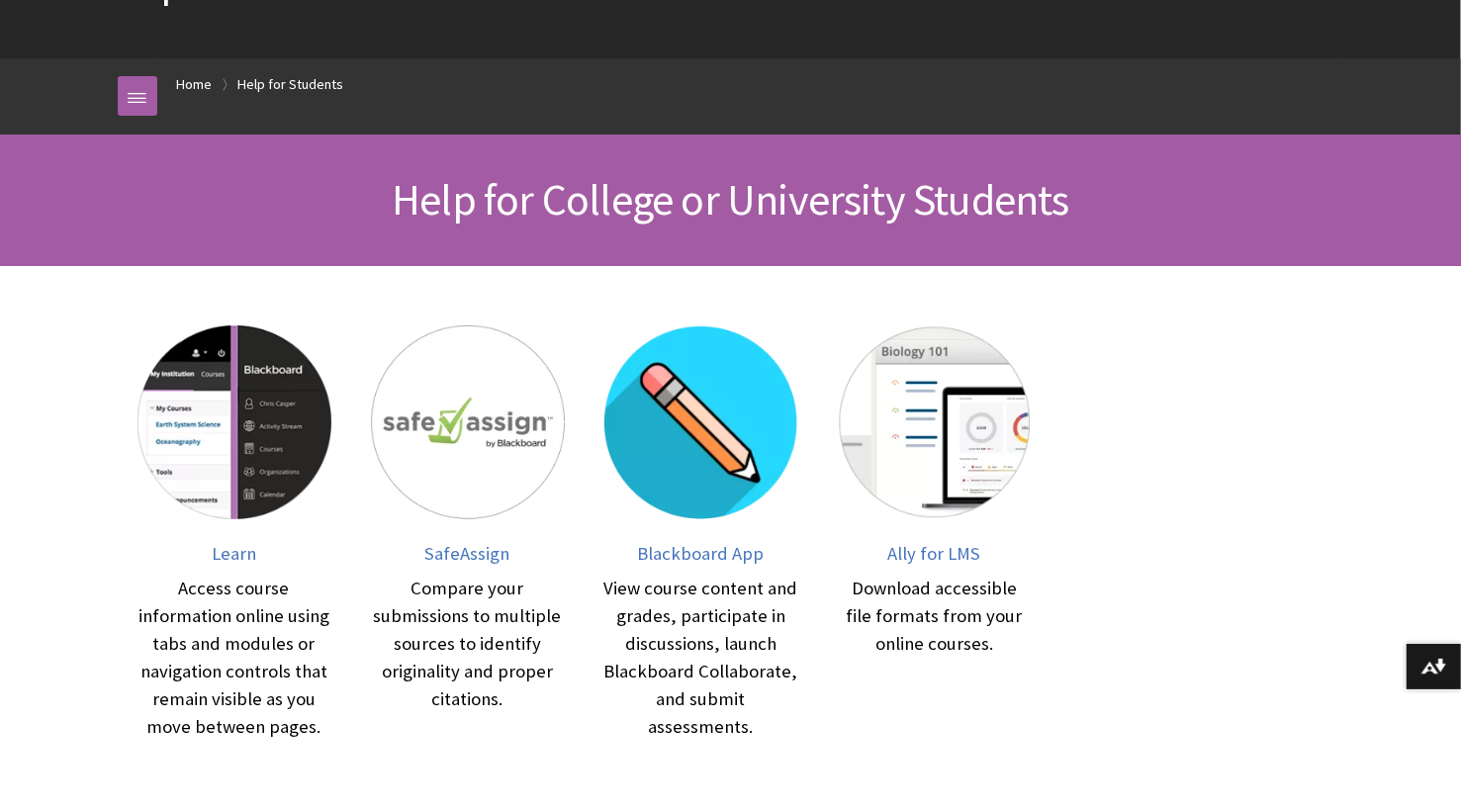 click at bounding box center (137, 96) 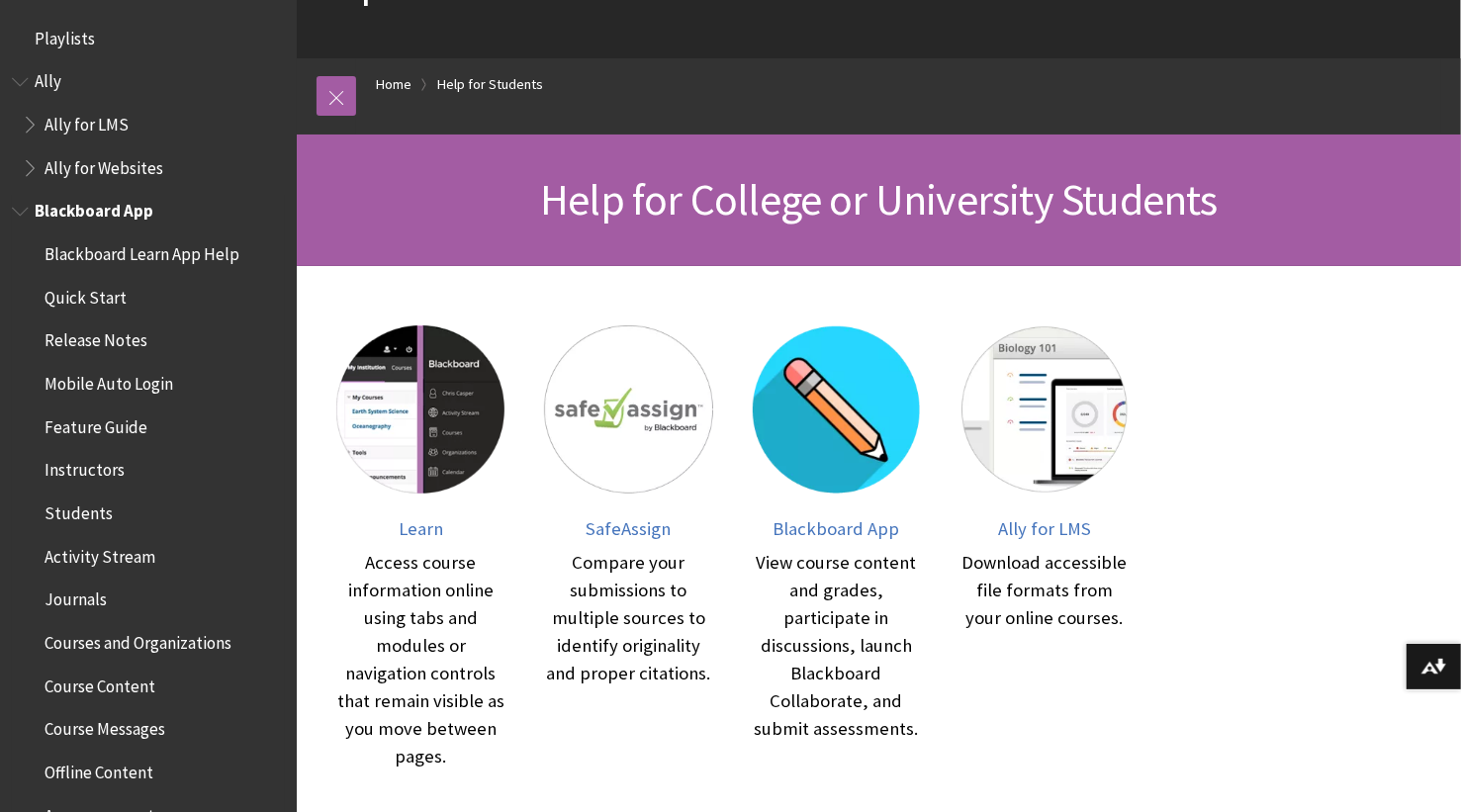 click on "Course Content" at bounding box center (100, 682) 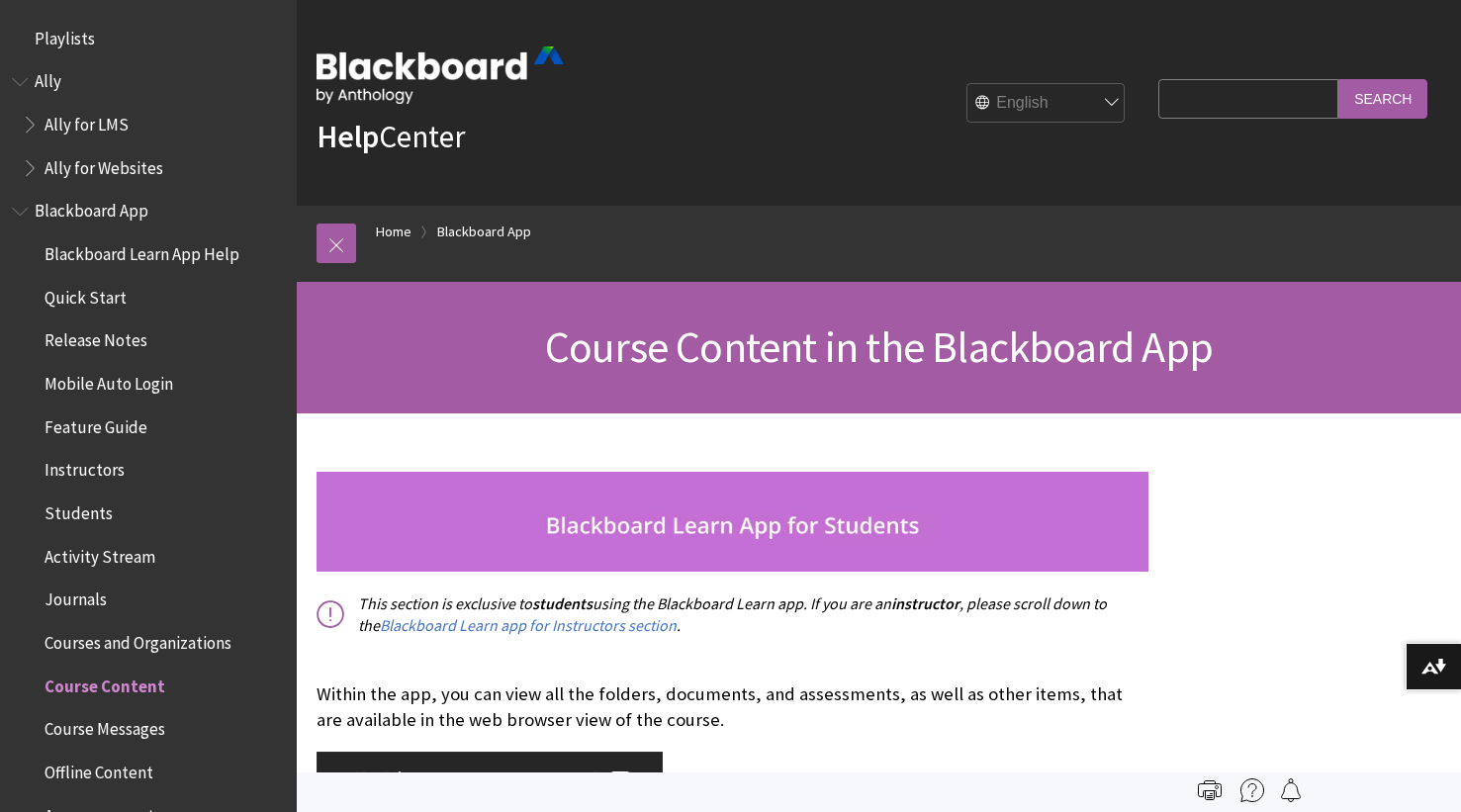 scroll, scrollTop: 0, scrollLeft: 0, axis: both 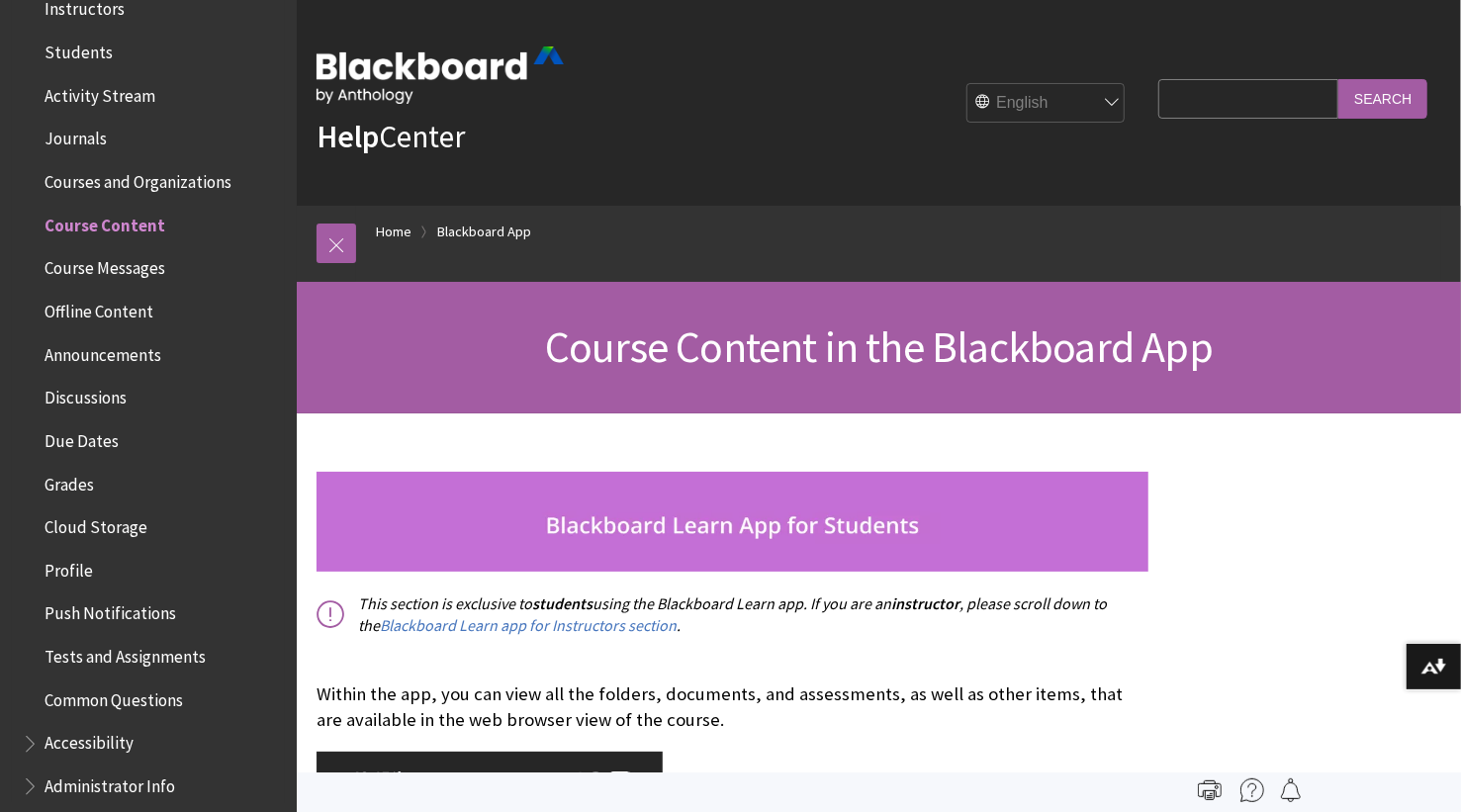 click on "Courses and Organizations" at bounding box center (137, 178) 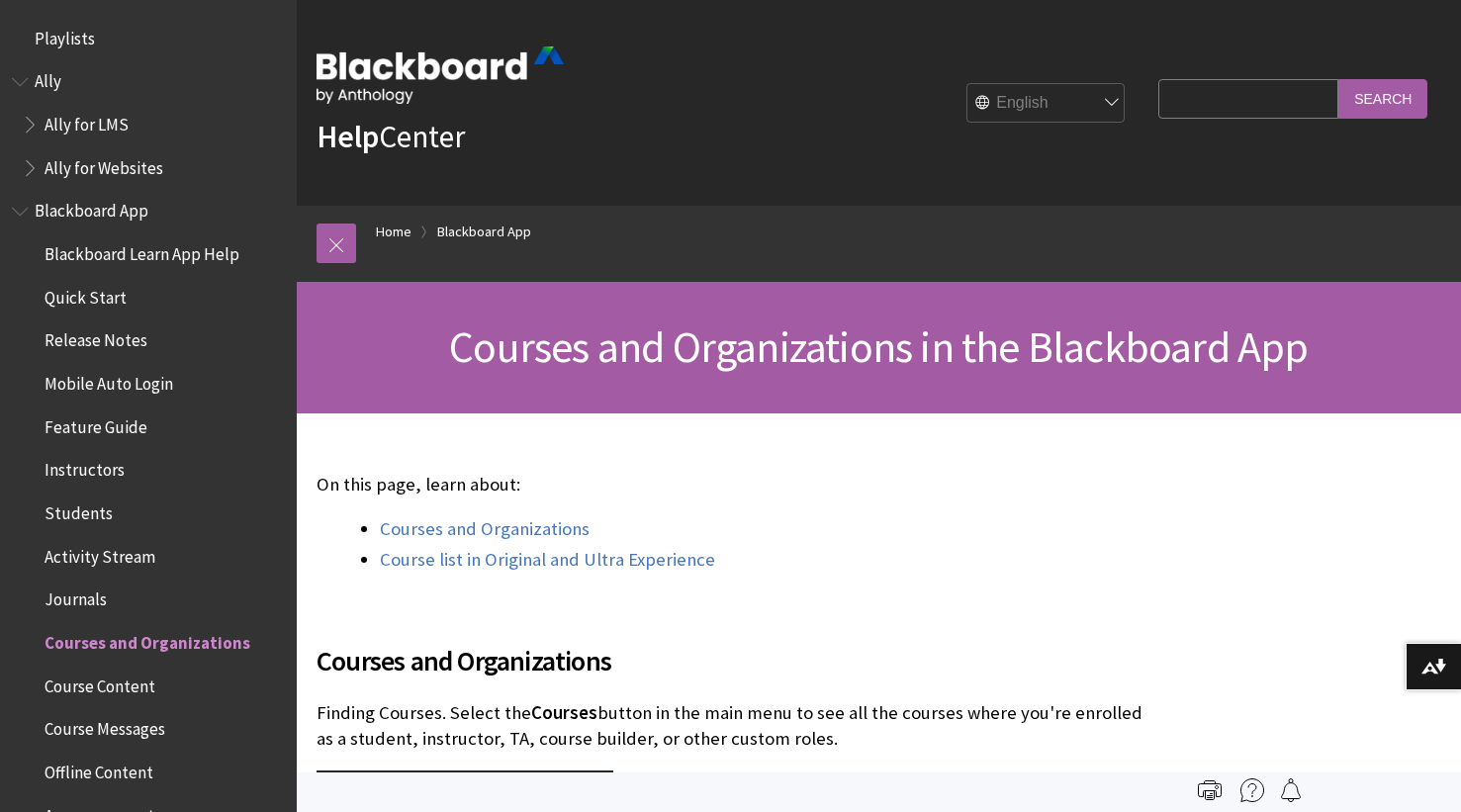 scroll, scrollTop: 0, scrollLeft: 0, axis: both 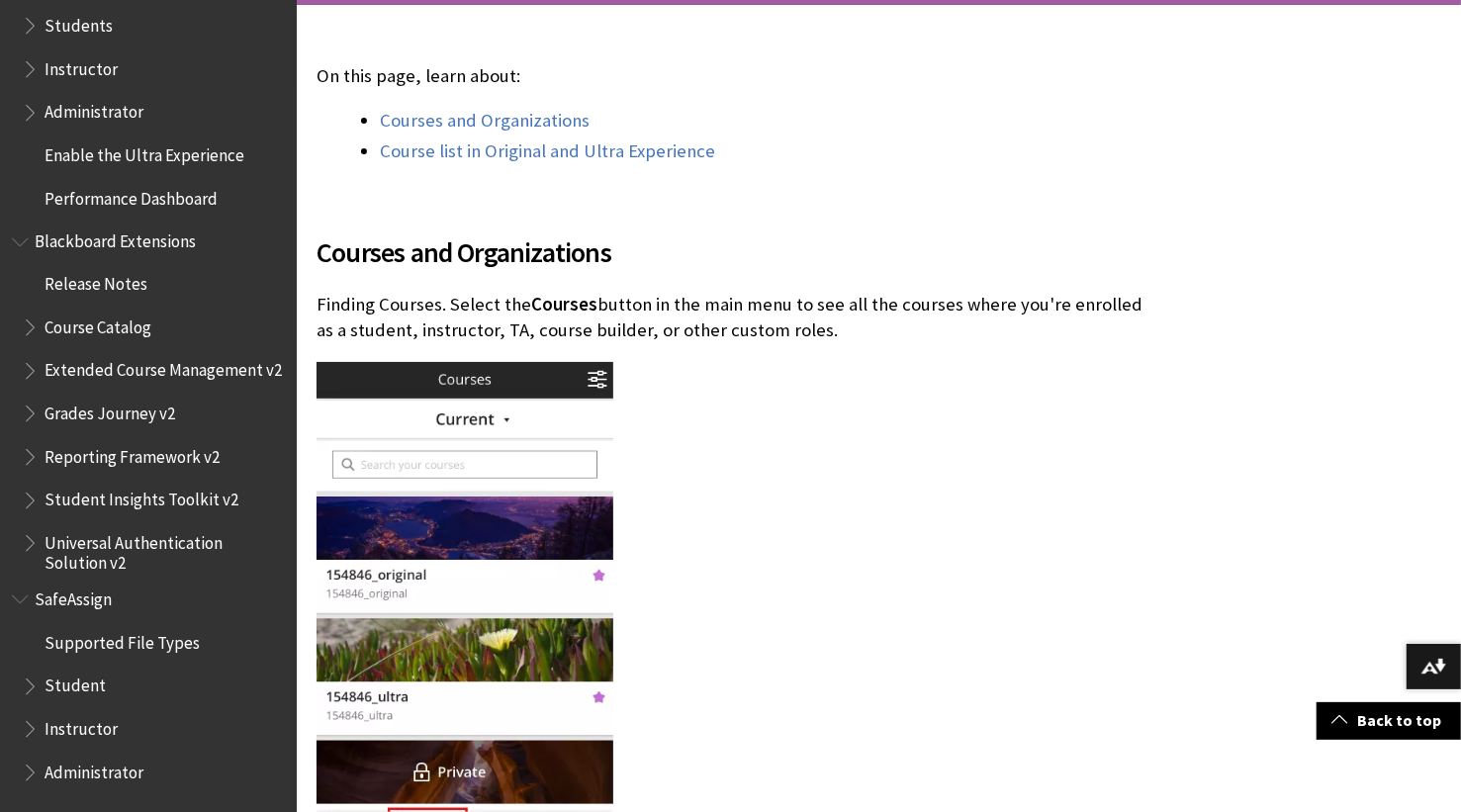 click on "Student" at bounding box center (75, 683) 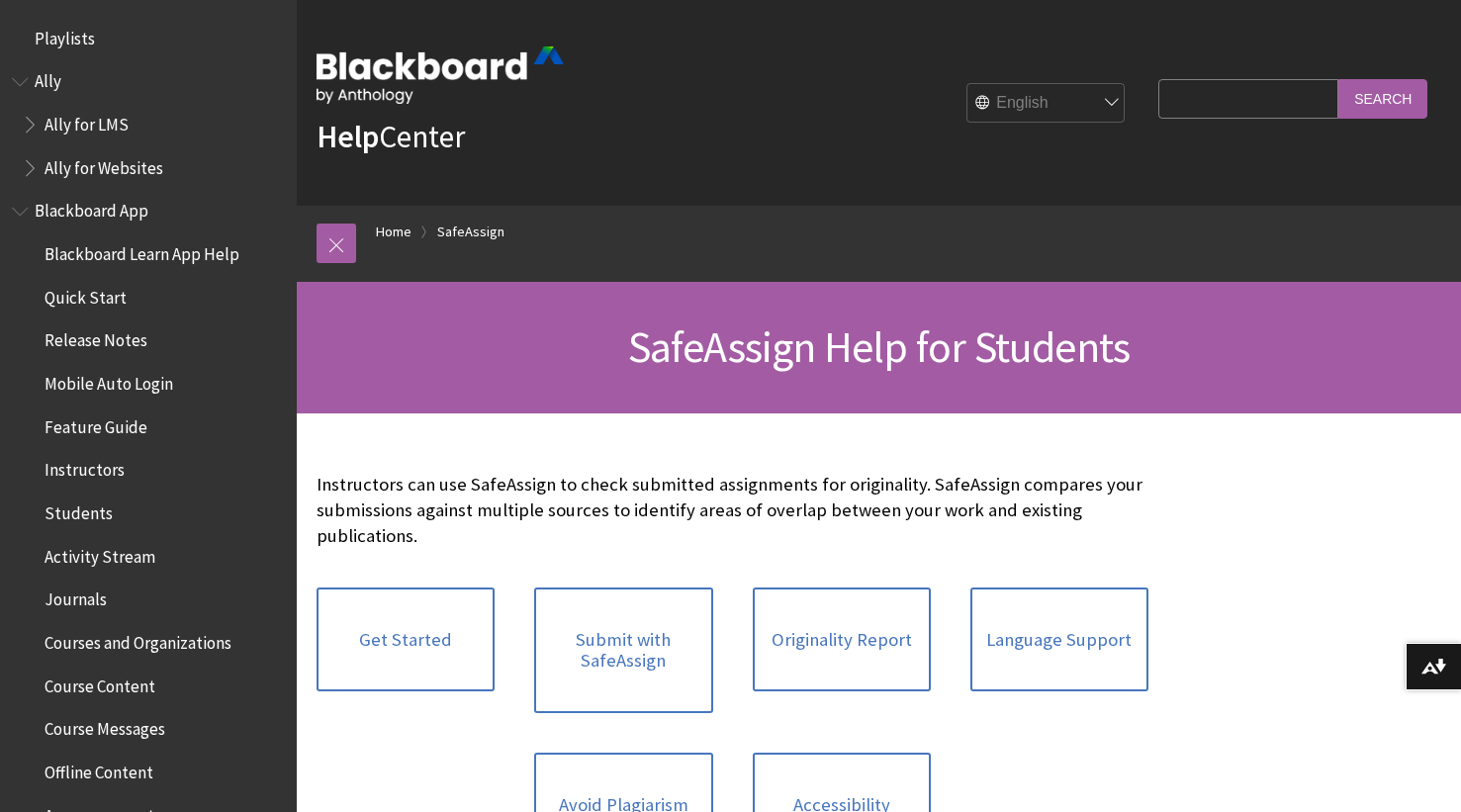 scroll, scrollTop: 0, scrollLeft: 0, axis: both 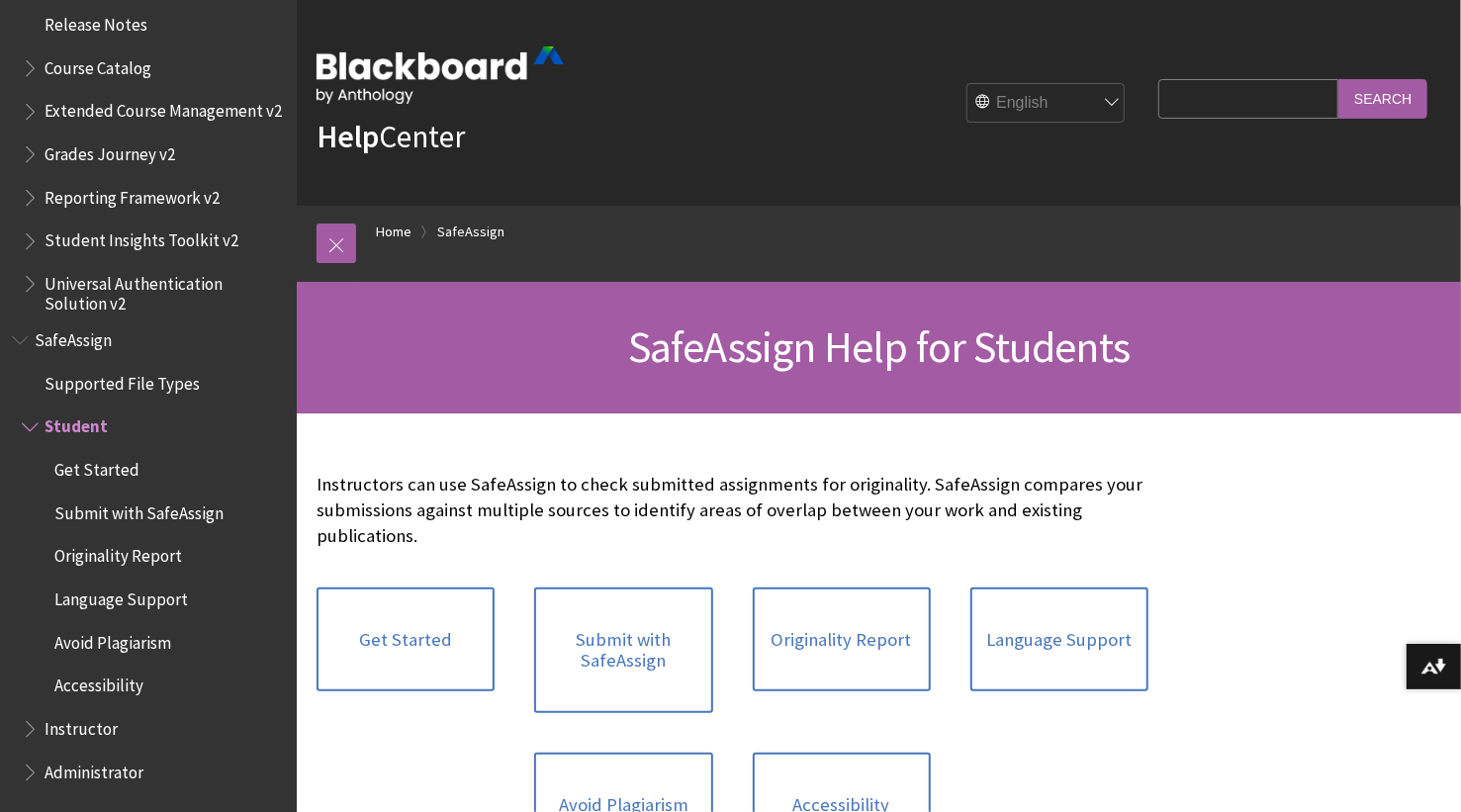 click on "Avoid Plagiarism" at bounding box center (158, 644) 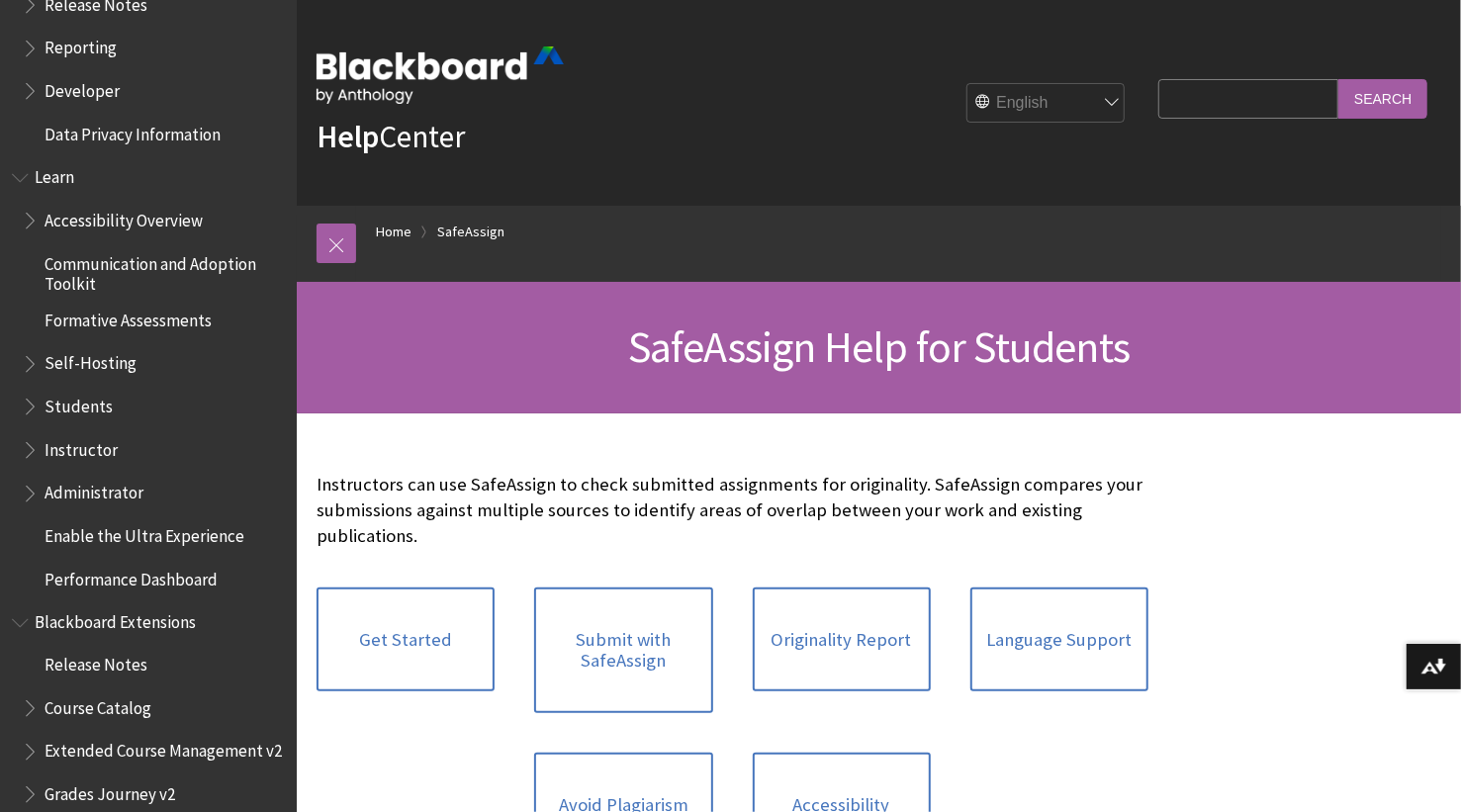 scroll, scrollTop: 1533, scrollLeft: 0, axis: vertical 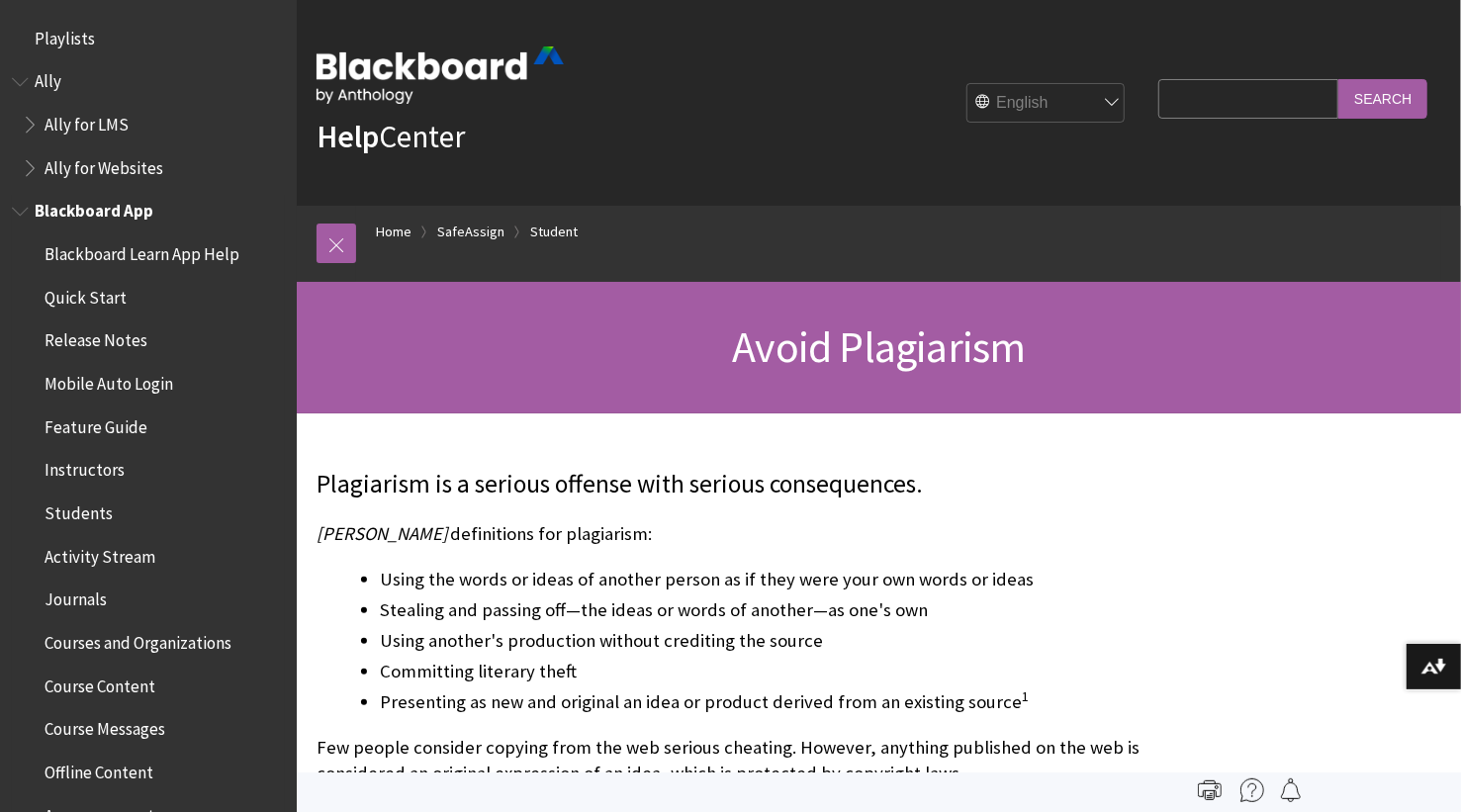 click at bounding box center (22, 207) 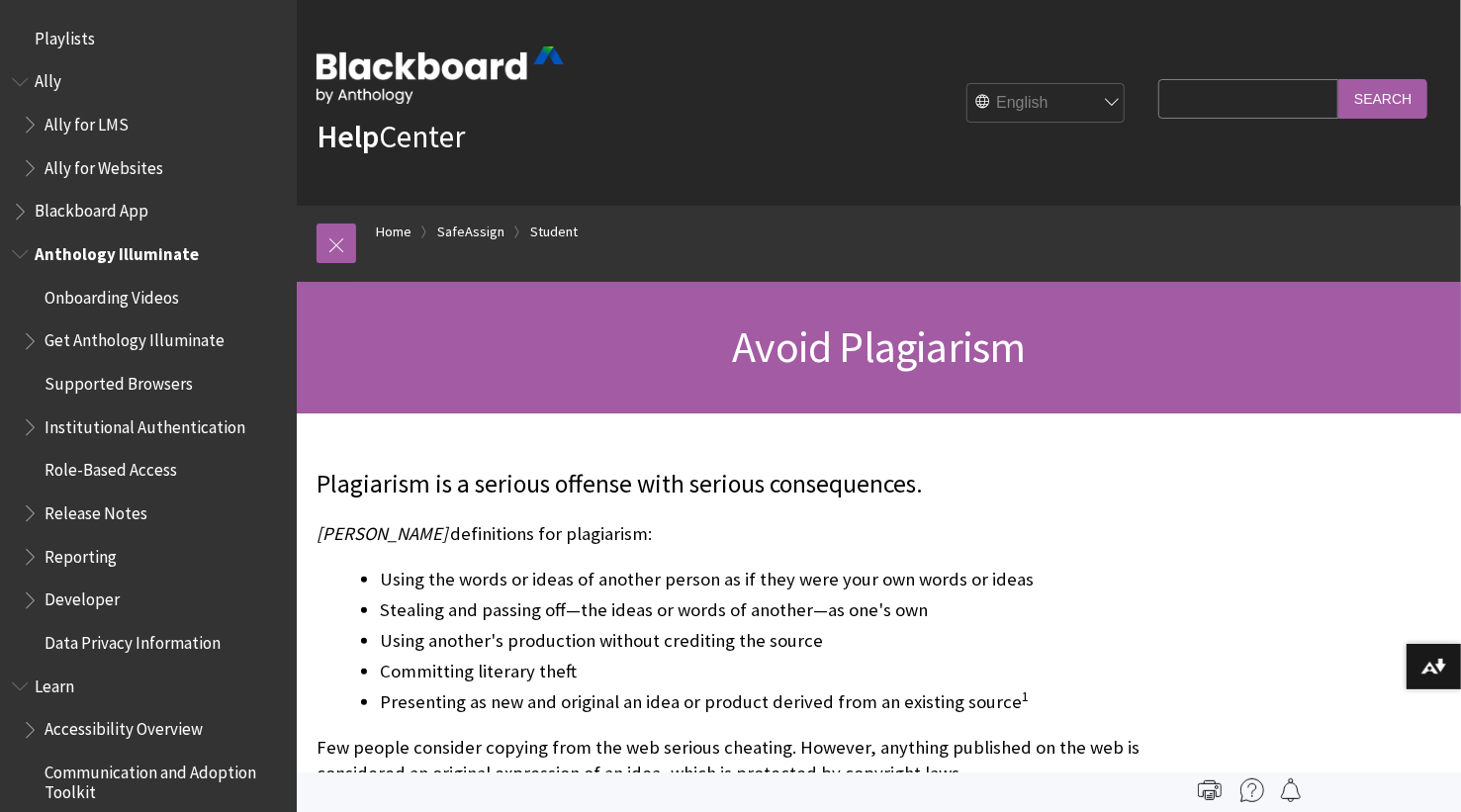 click at bounding box center (22, 249) 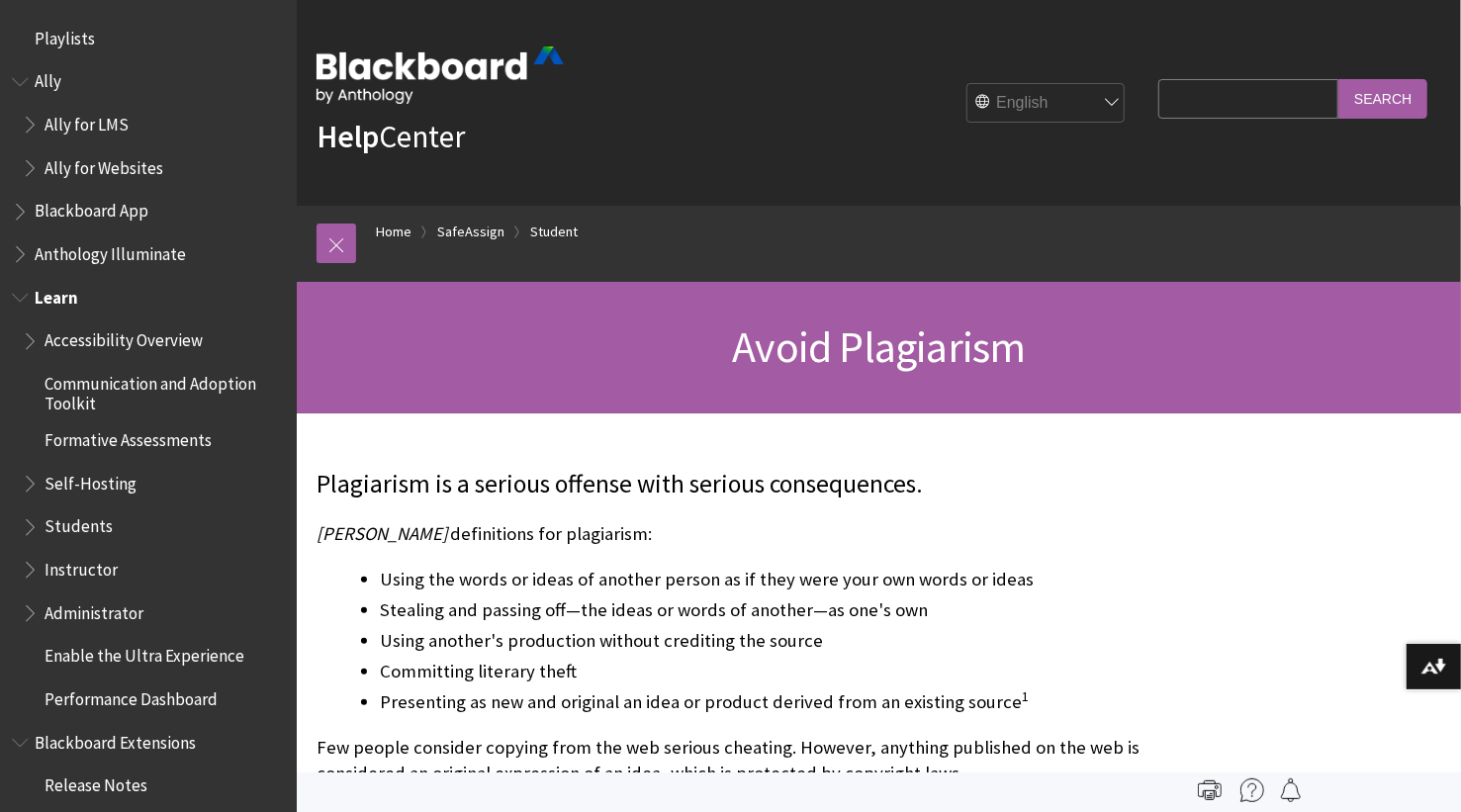click at bounding box center (32, 336) 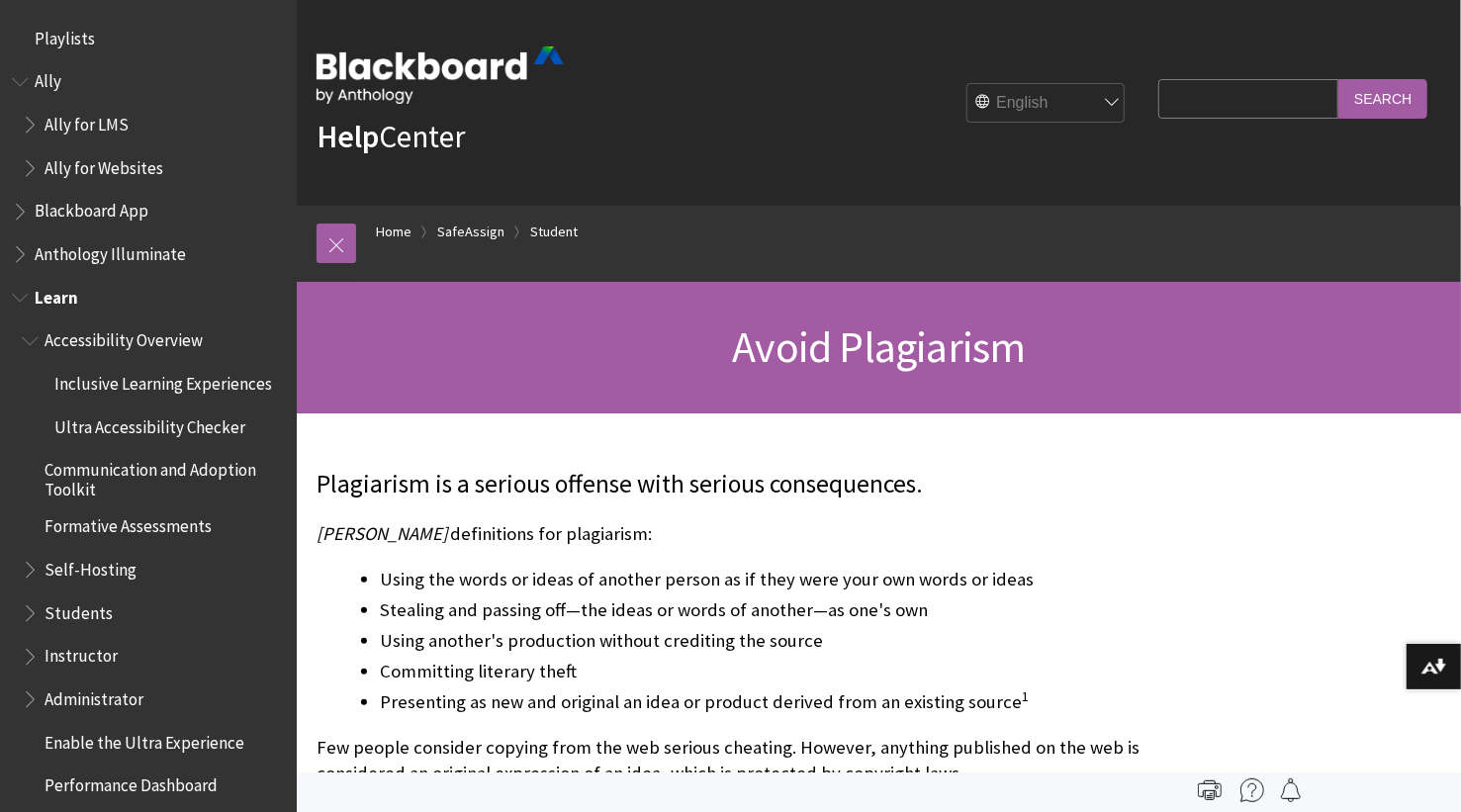 click at bounding box center [32, 336] 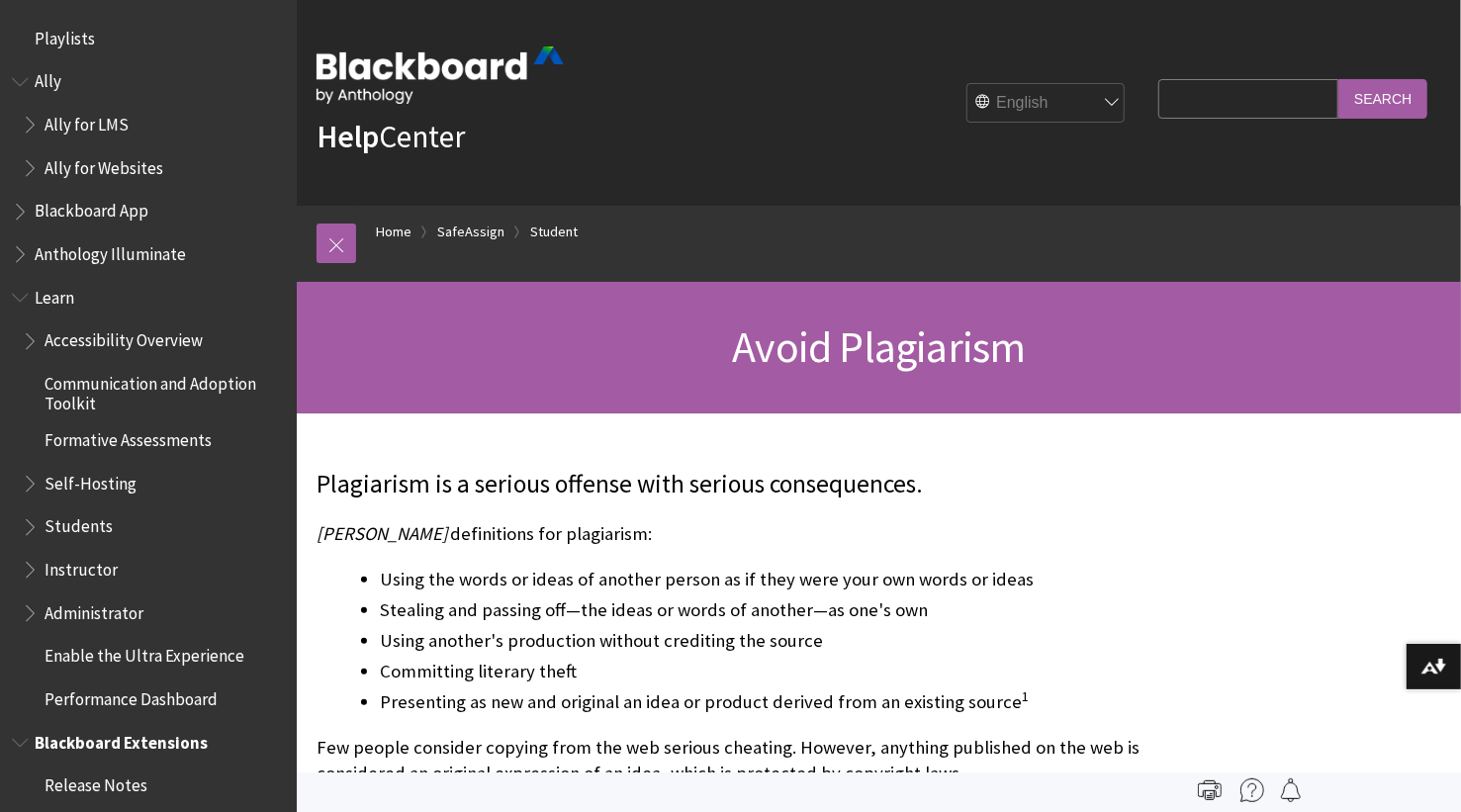 click at bounding box center [22, 738] 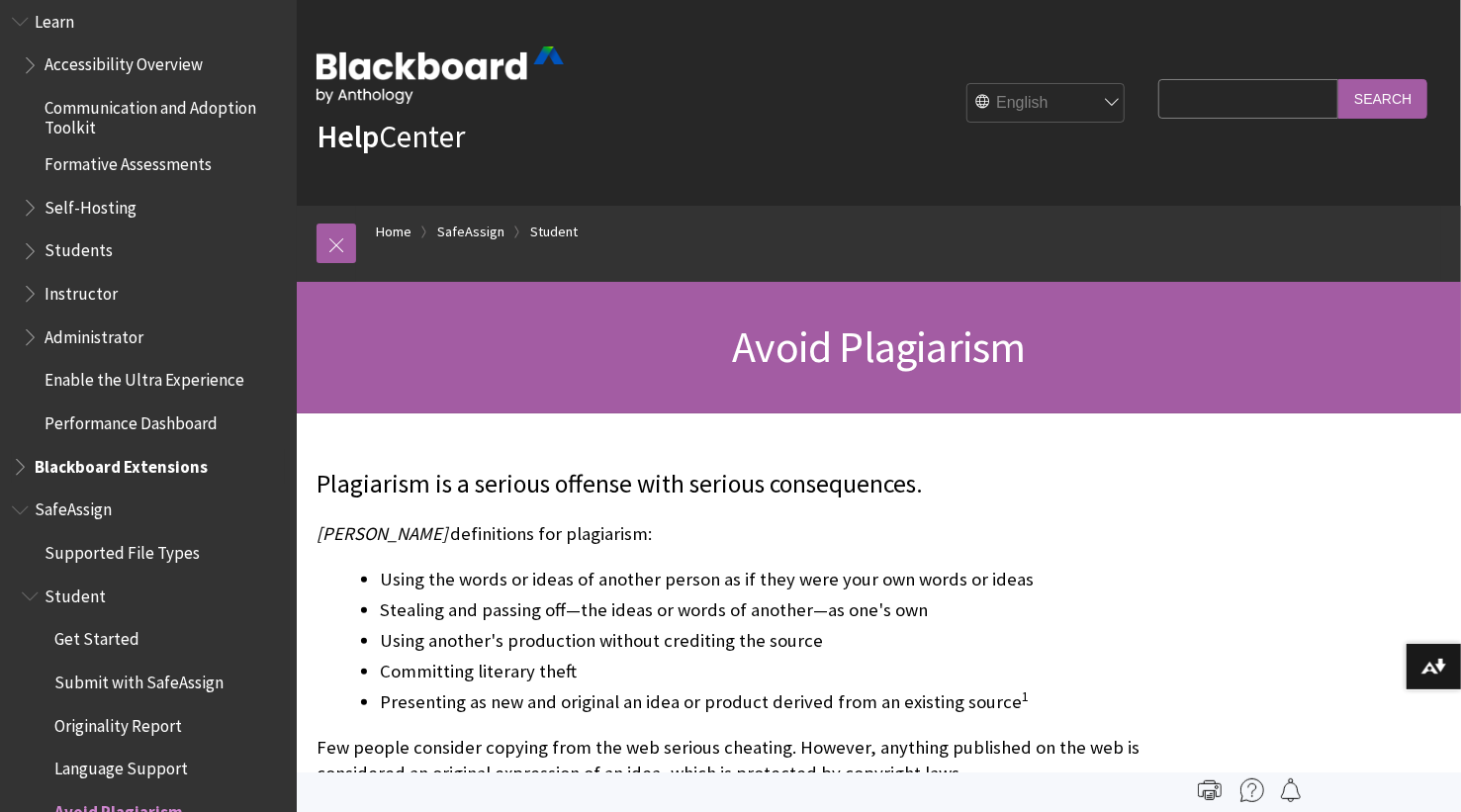 scroll, scrollTop: 287, scrollLeft: 0, axis: vertical 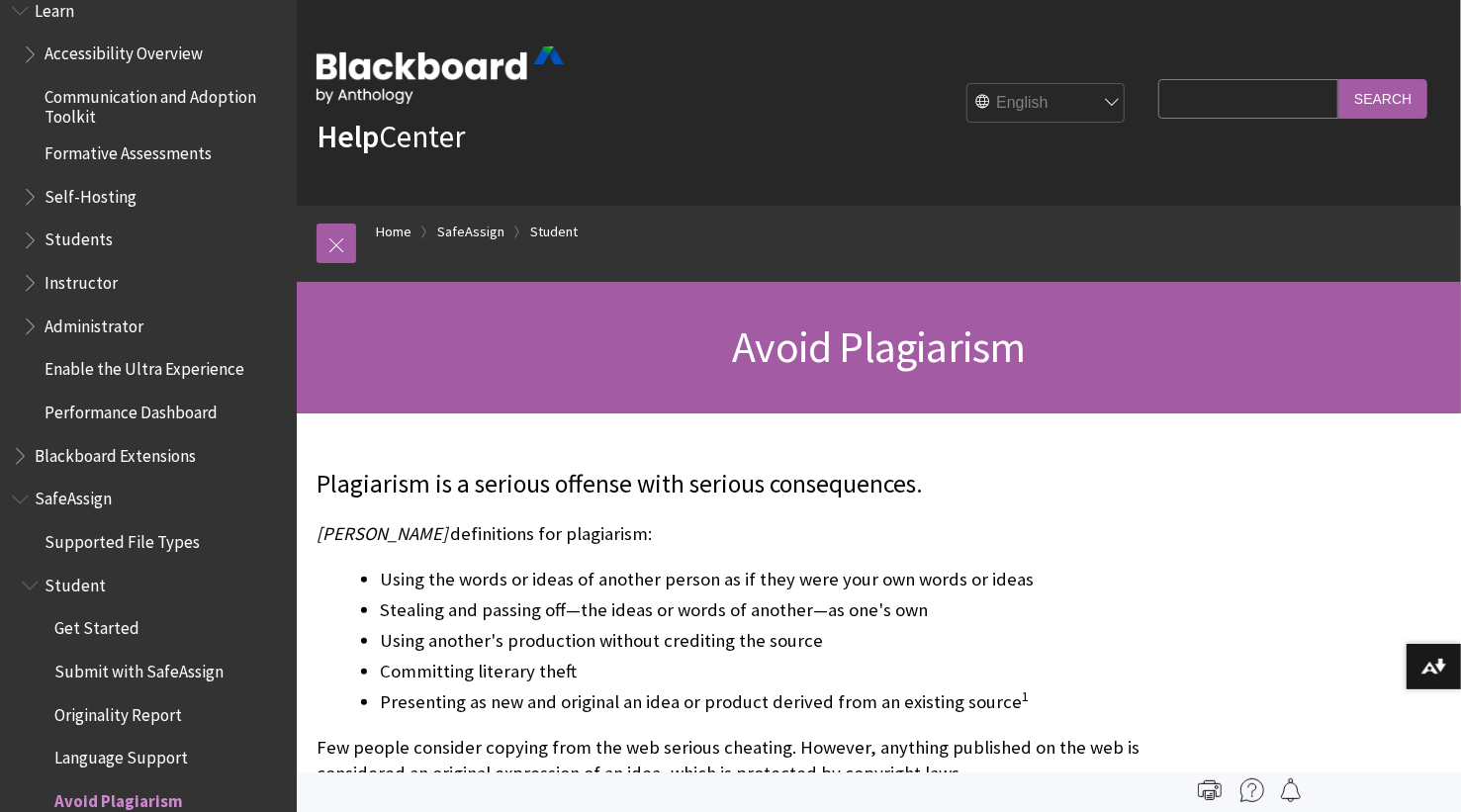click at bounding box center [22, 495] 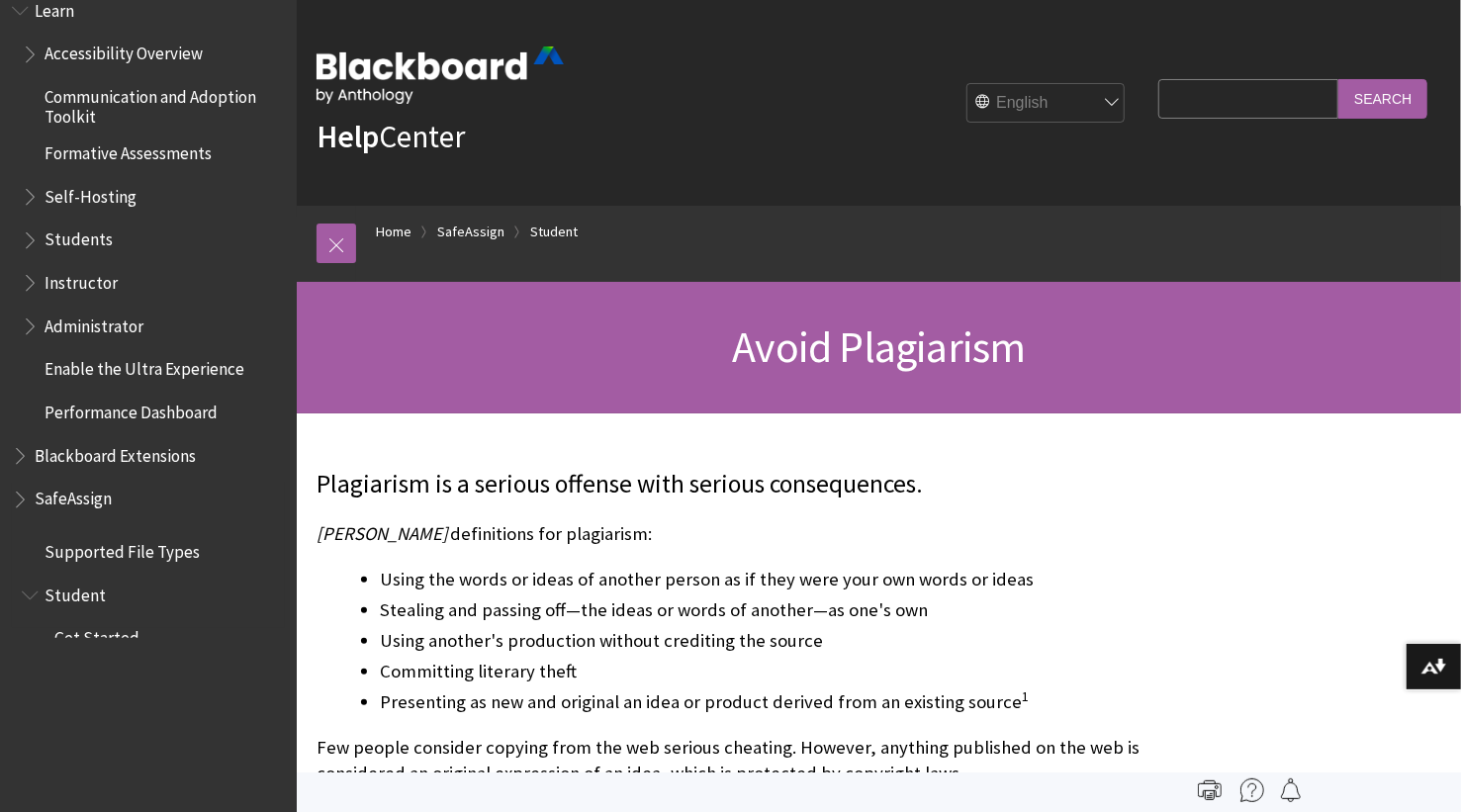 scroll, scrollTop: 12, scrollLeft: 0, axis: vertical 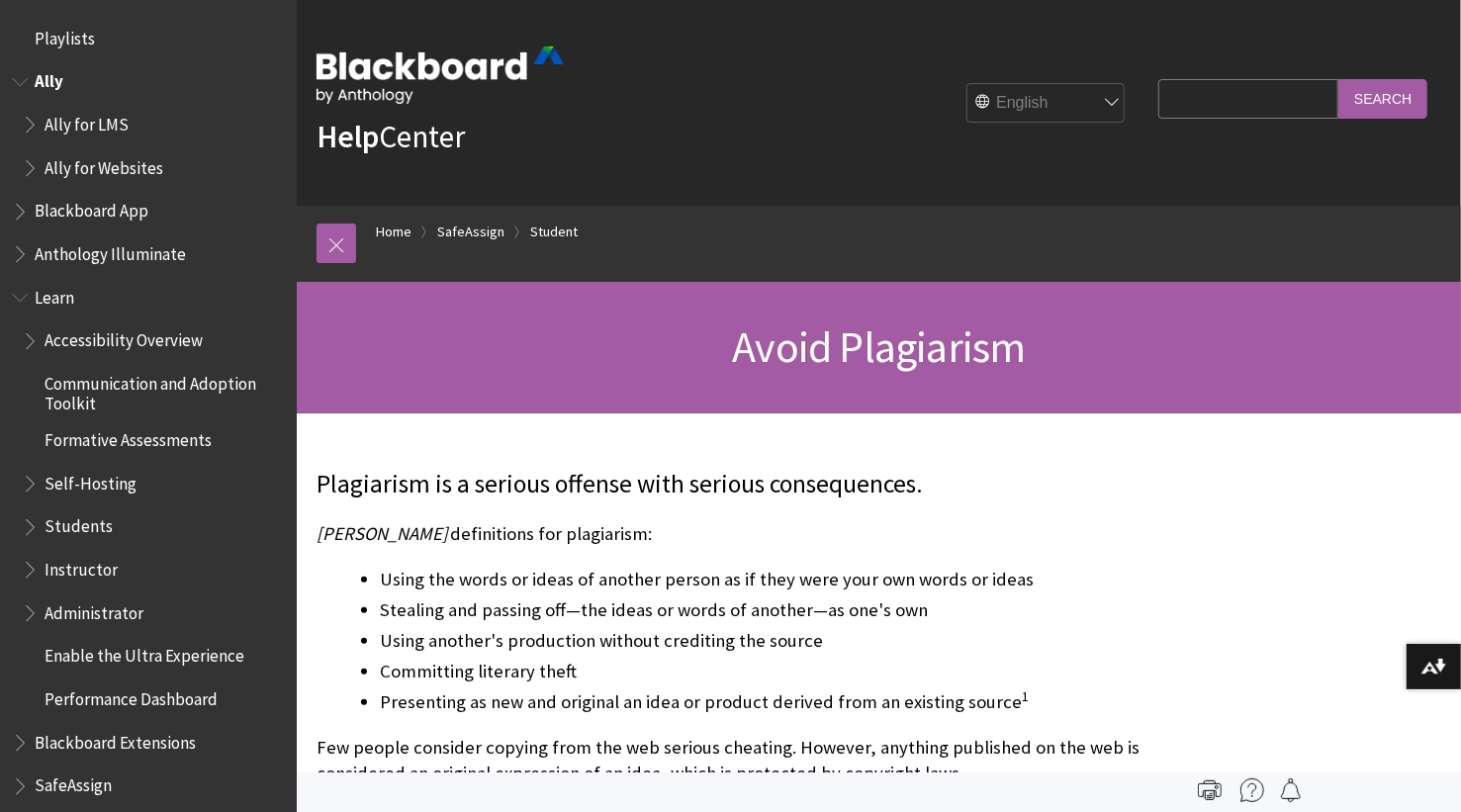 click at bounding box center [22, 77] 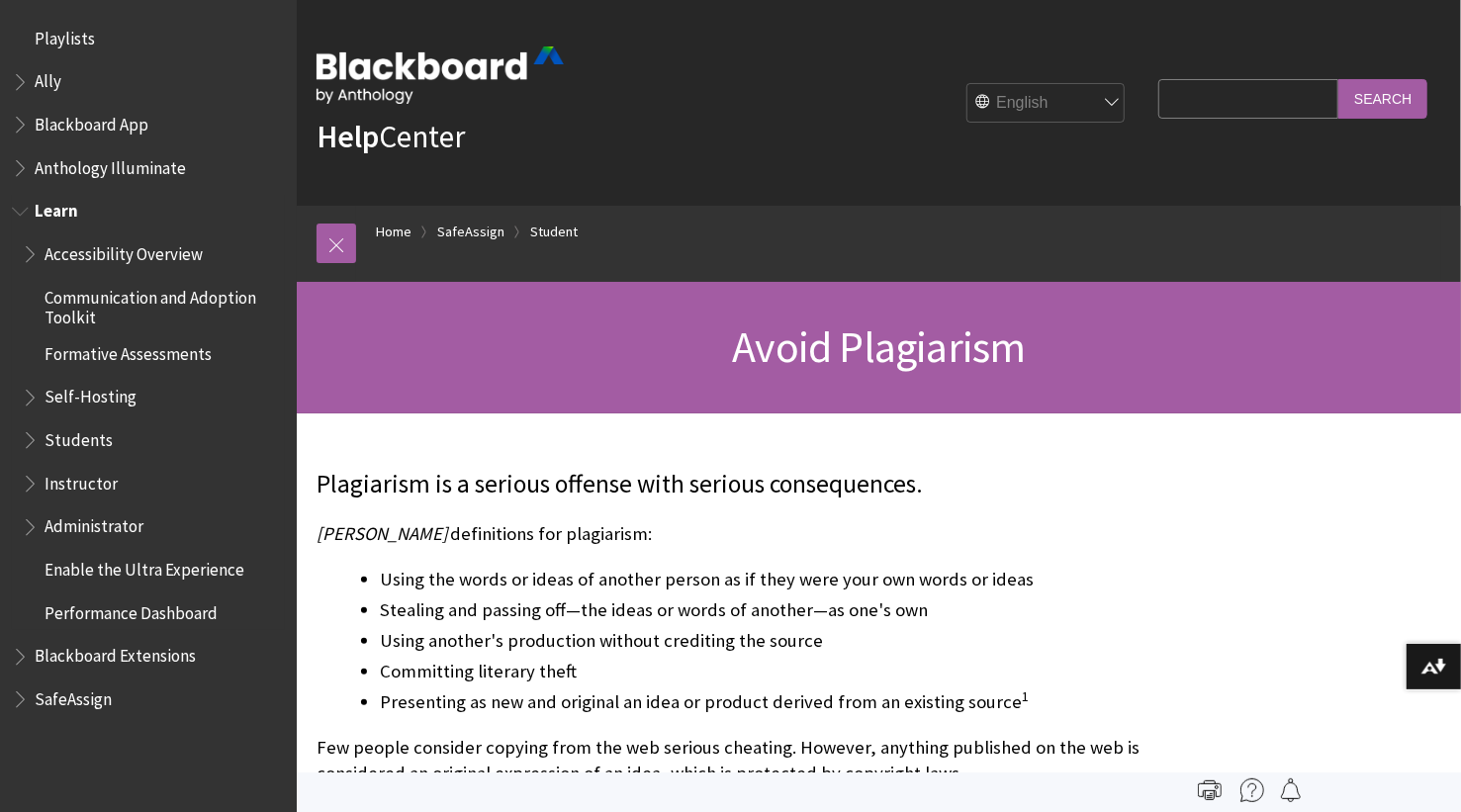 click at bounding box center (22, 207) 